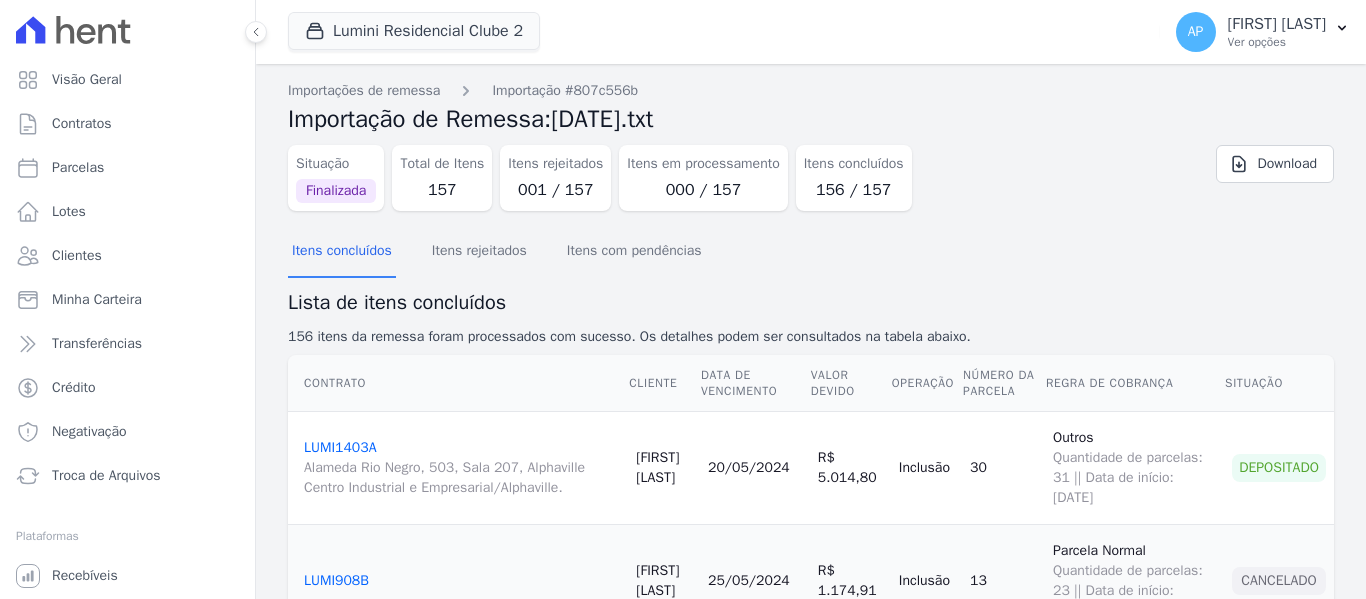 scroll, scrollTop: 0, scrollLeft: 0, axis: both 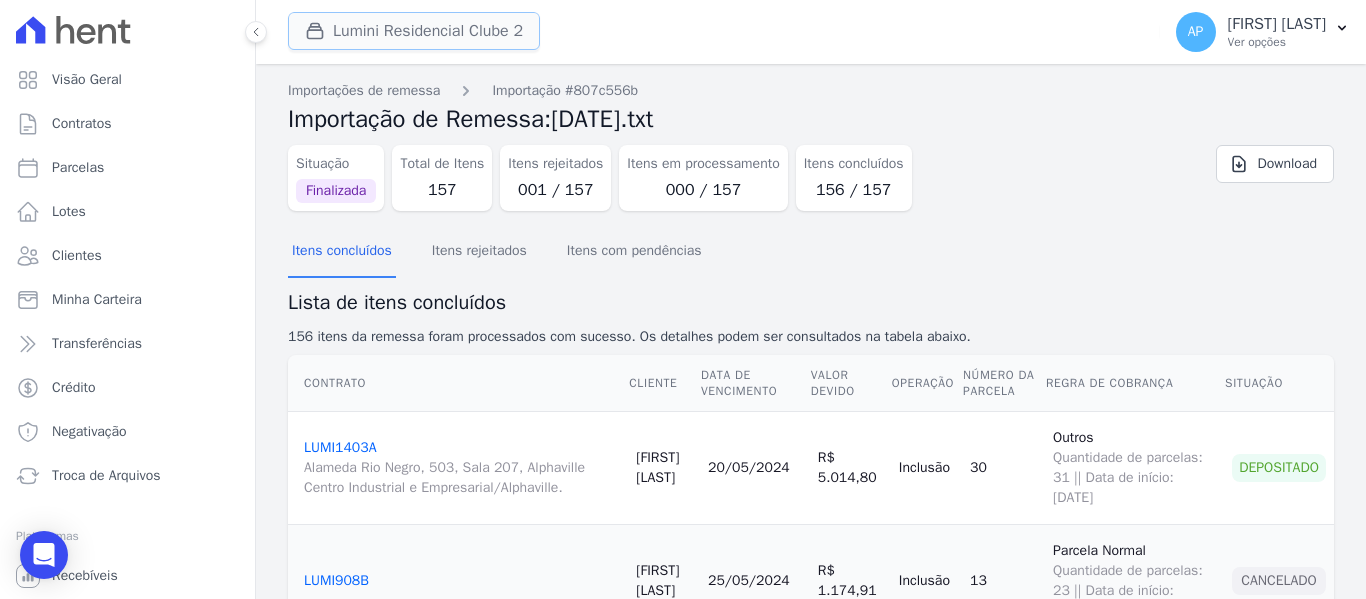 drag, startPoint x: 374, startPoint y: 40, endPoint x: 356, endPoint y: 44, distance: 18.439089 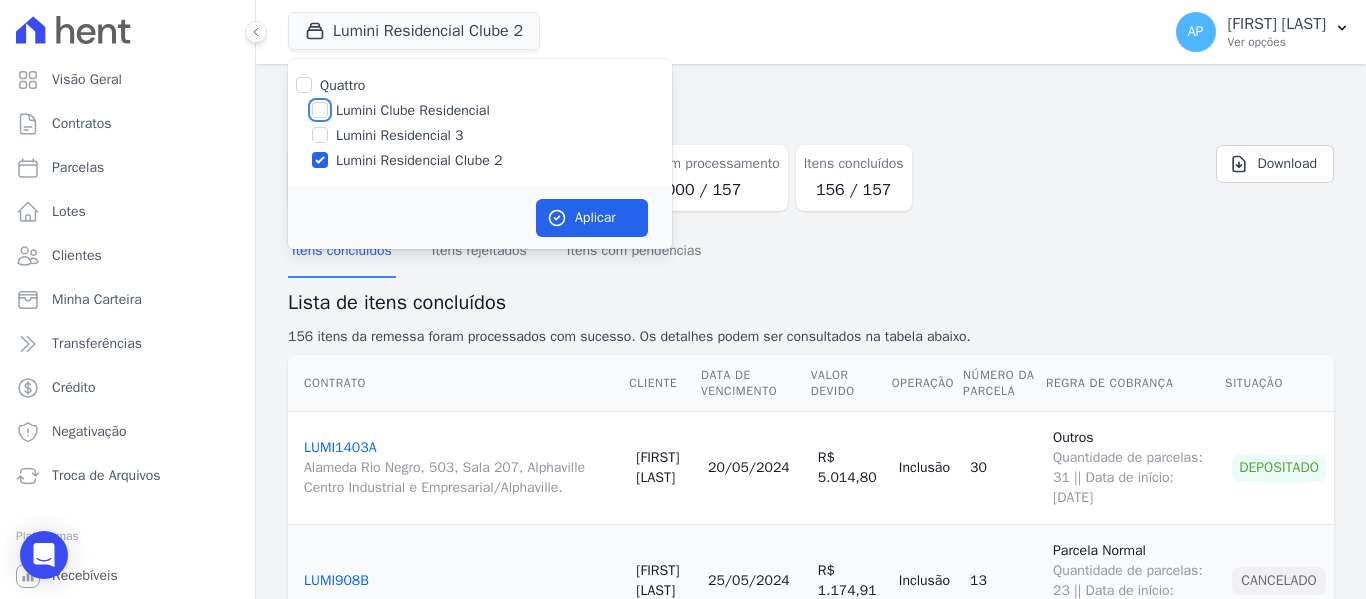 click on "Lumini Clube Residencial" at bounding box center (320, 110) 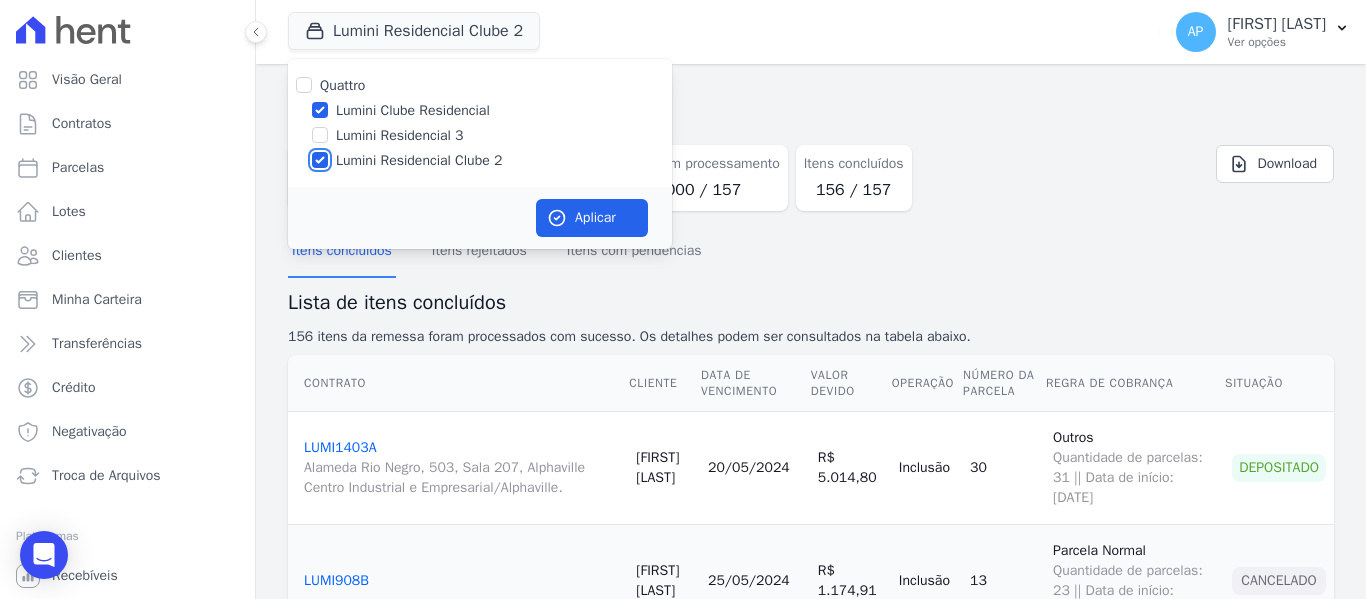 click on "Lumini Residencial Clube 2" at bounding box center [320, 160] 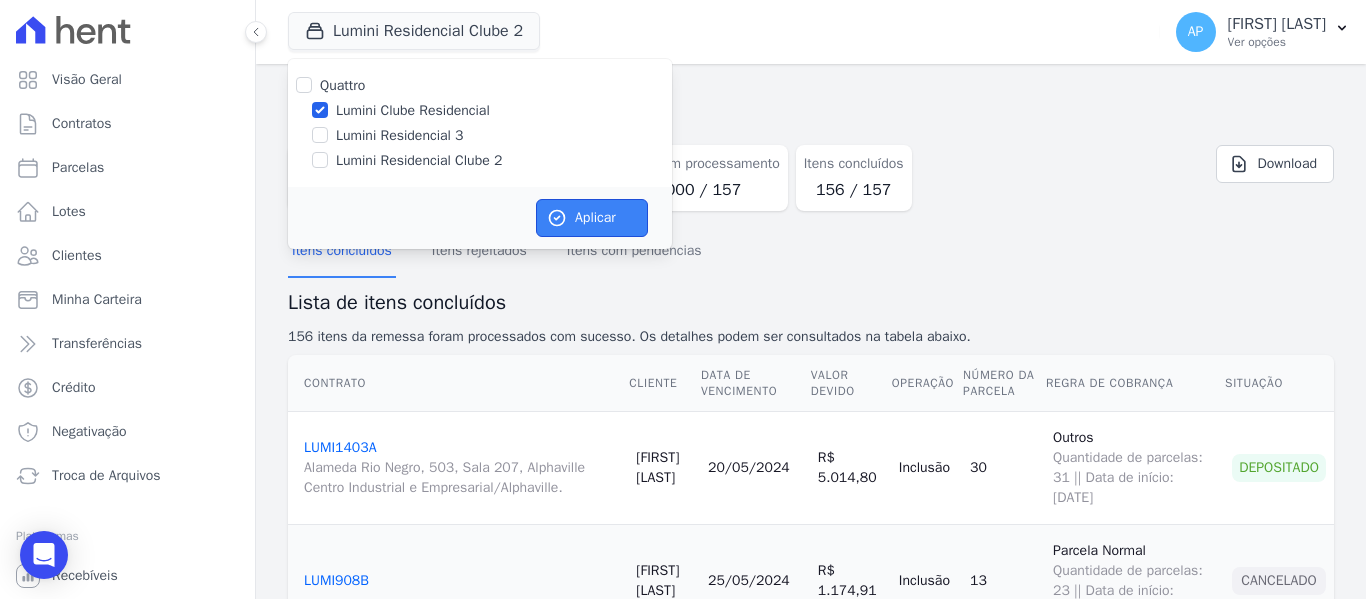 click on "Aplicar" at bounding box center [592, 218] 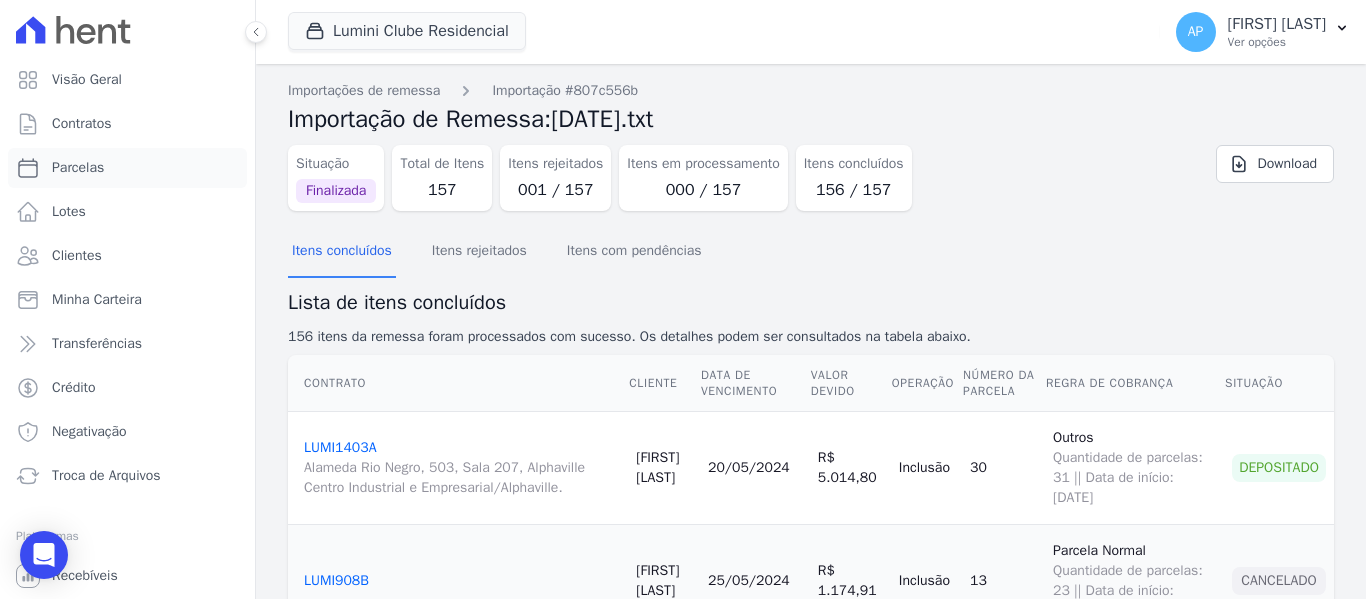 click on "Parcelas" at bounding box center (78, 168) 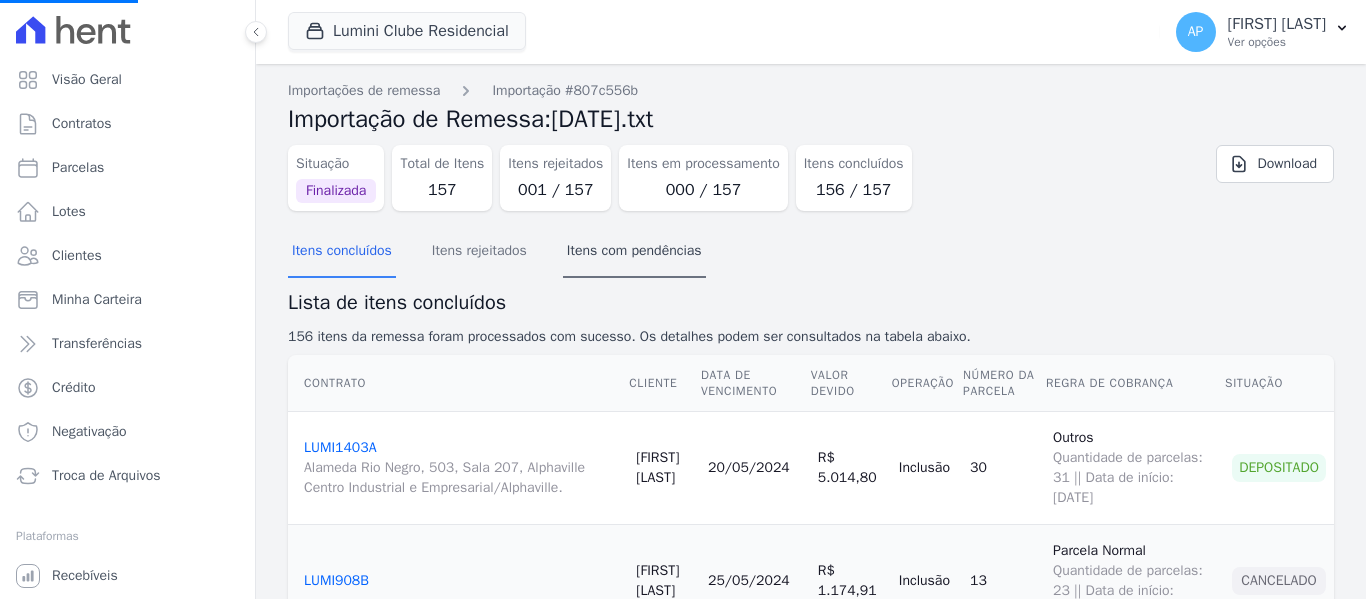 select 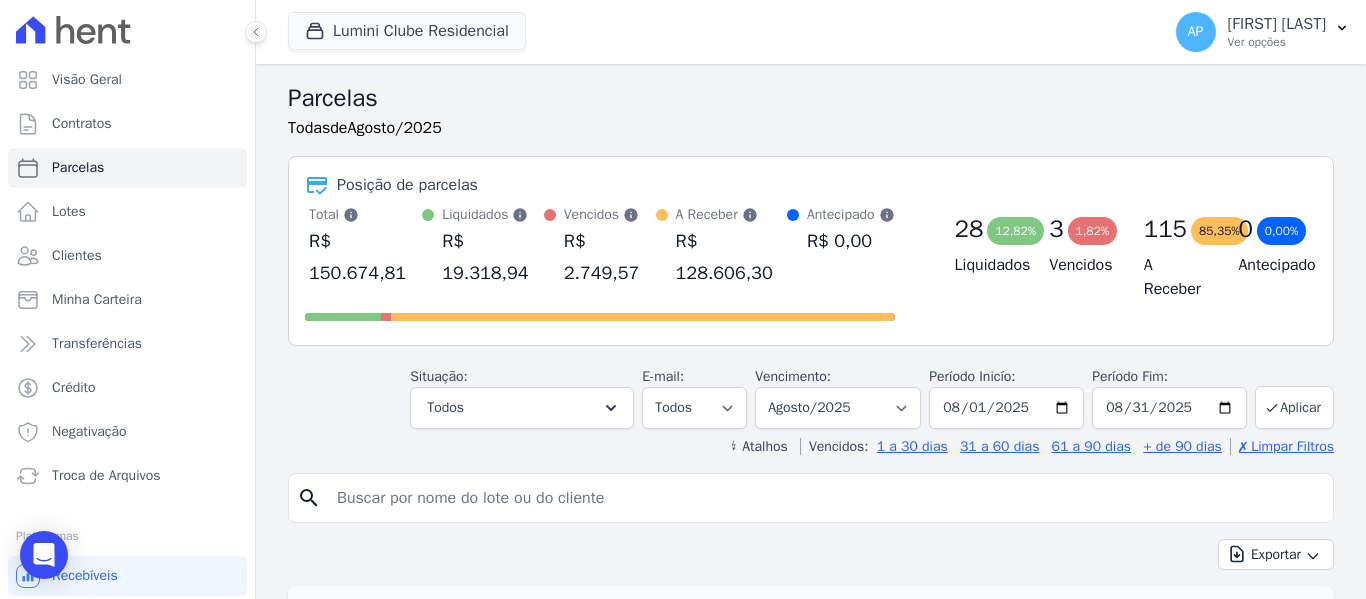 click at bounding box center (825, 498) 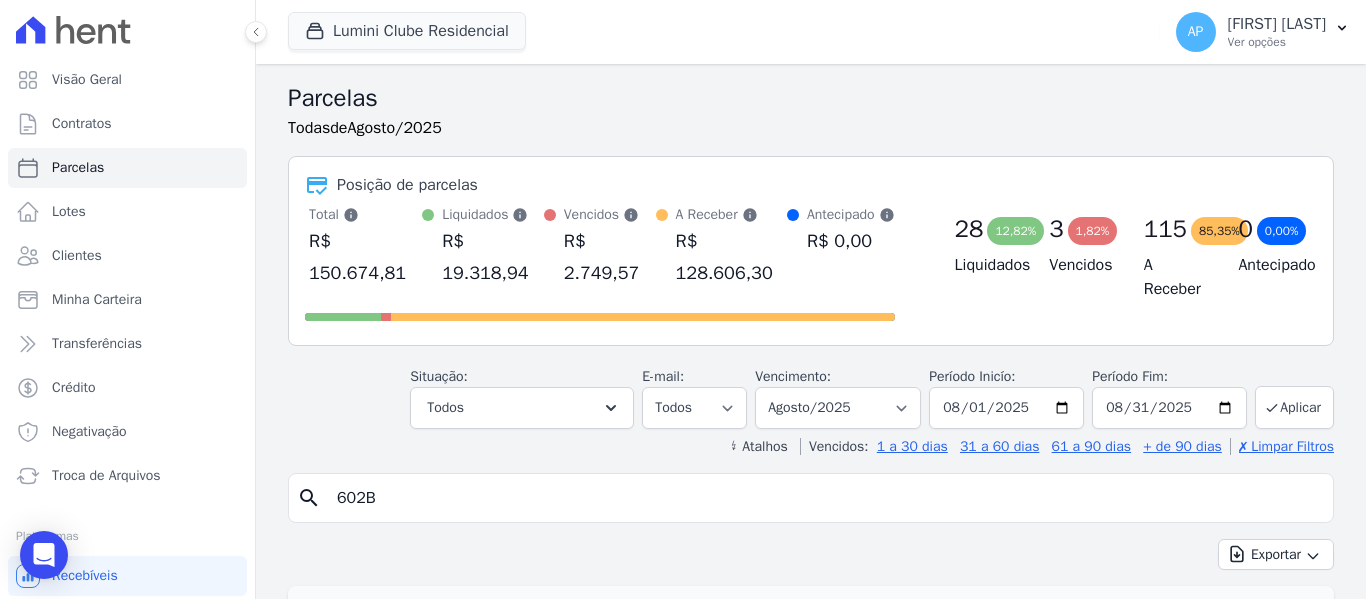 type on "602B" 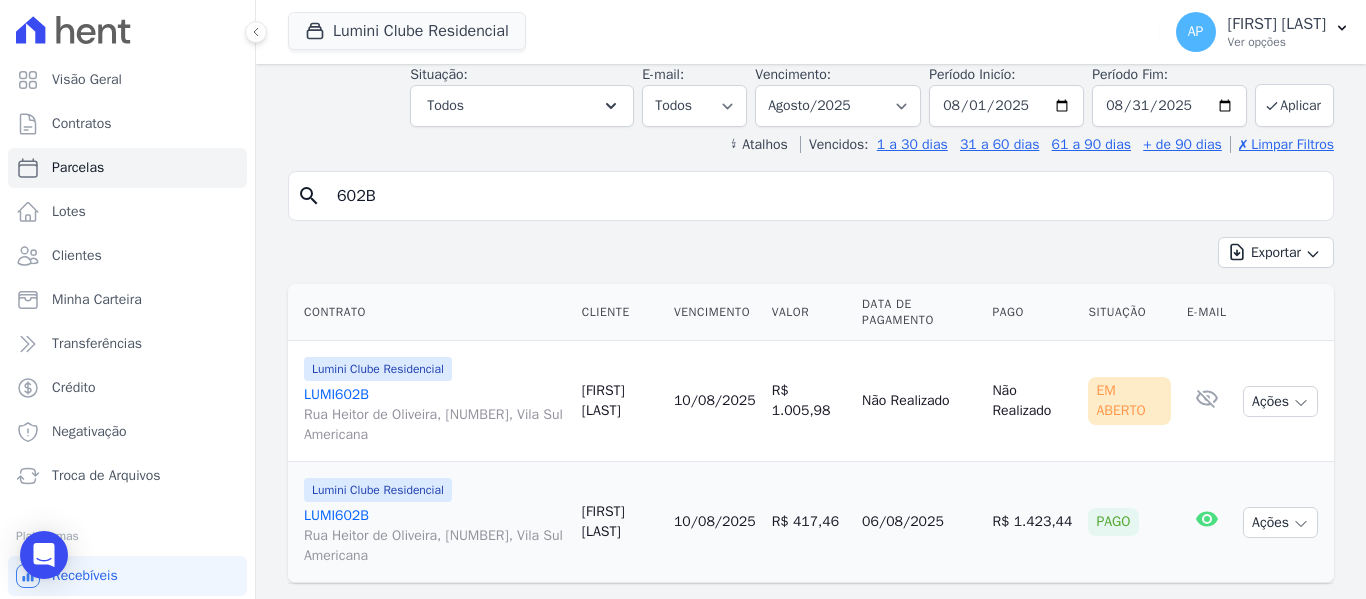 scroll, scrollTop: 145, scrollLeft: 0, axis: vertical 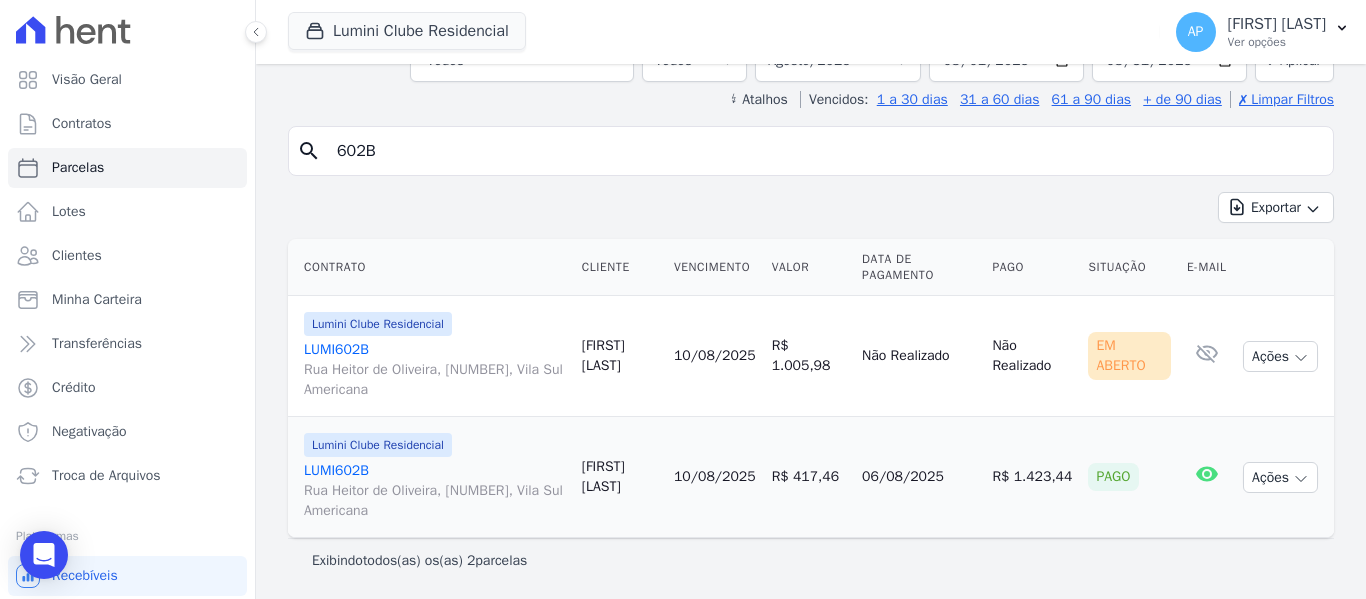 click on "Rua Heitor de Oliveira, [NUMBER], Vila Sul Americana" at bounding box center (435, 380) 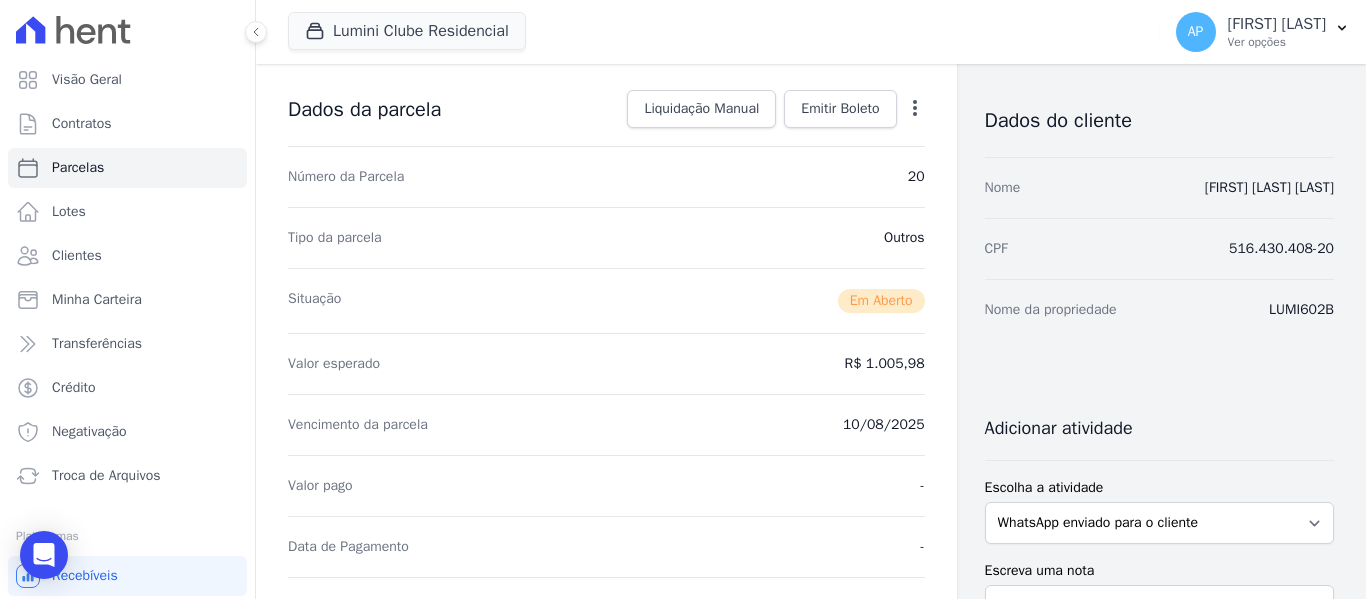 scroll, scrollTop: 0, scrollLeft: 0, axis: both 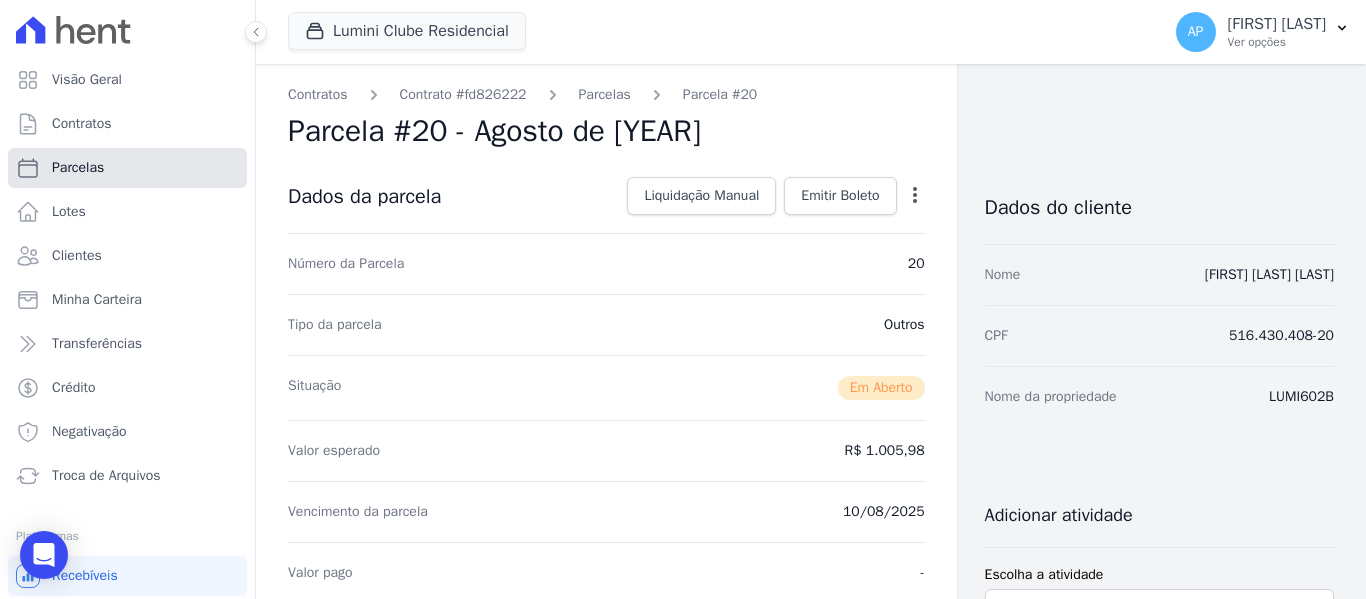 click on "Parcelas" at bounding box center [127, 168] 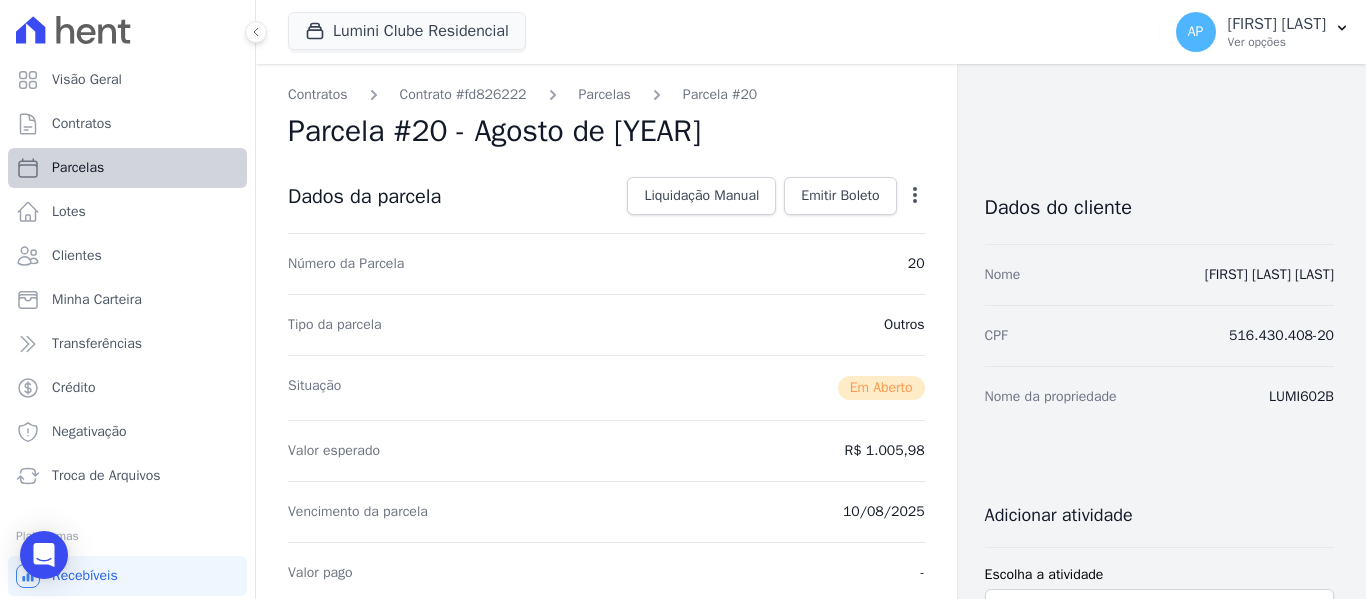 select 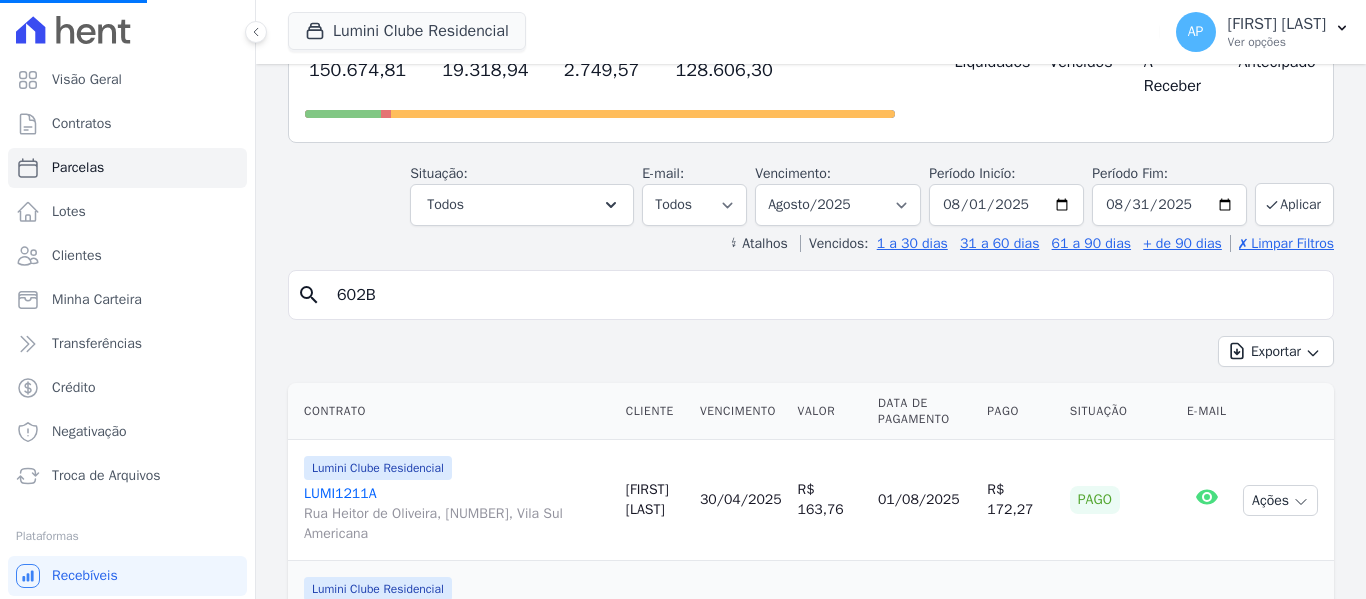 scroll, scrollTop: 400, scrollLeft: 0, axis: vertical 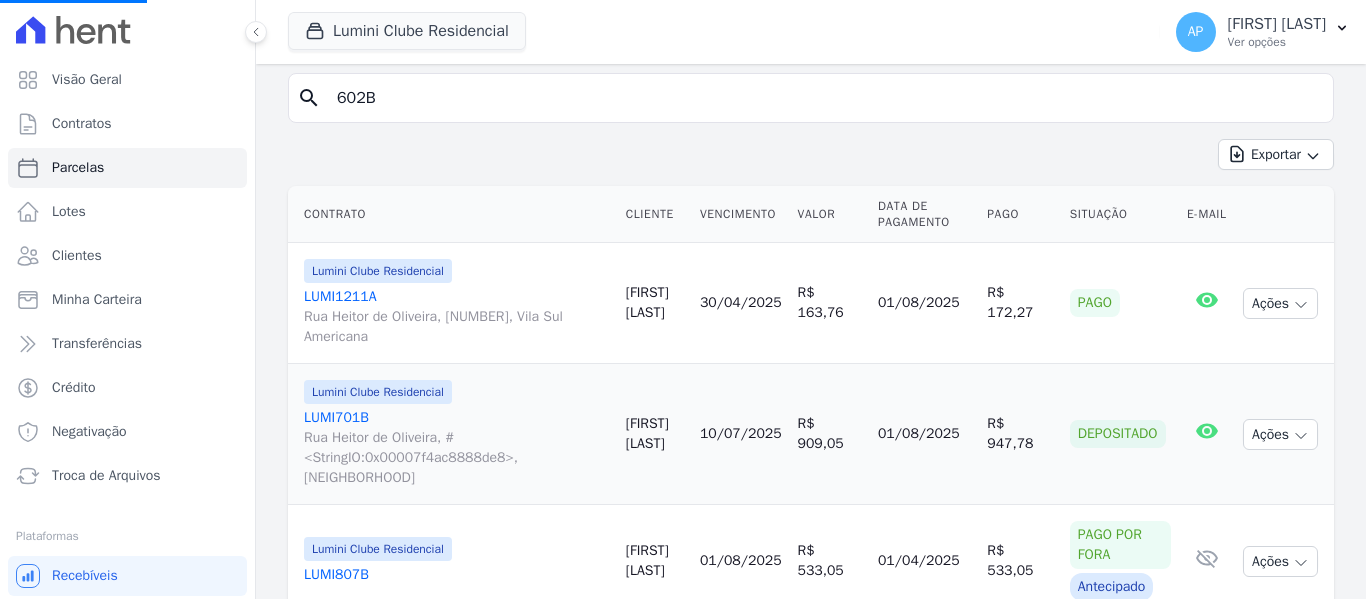 select 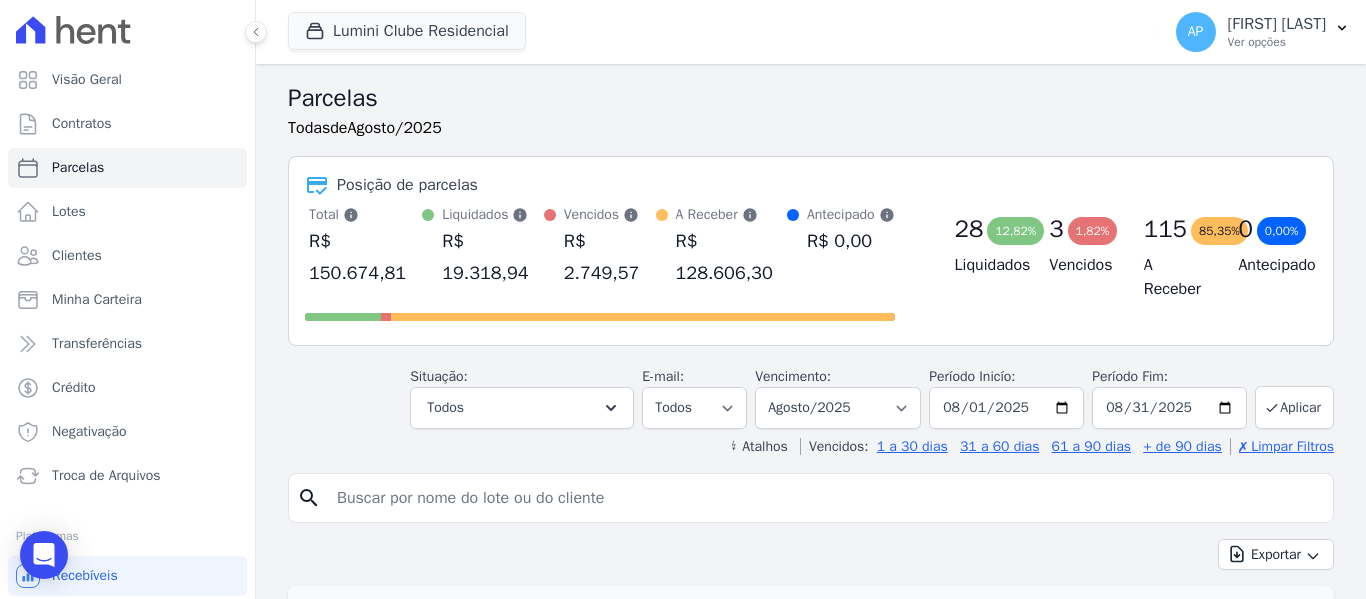 click at bounding box center (825, 498) 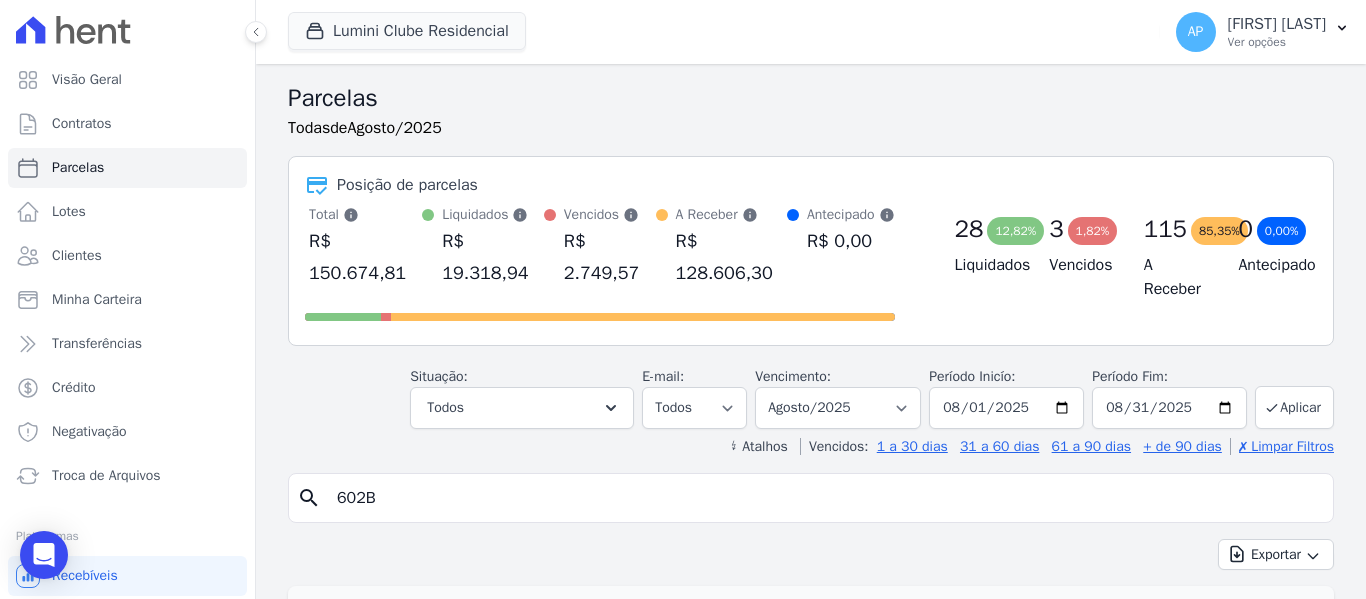type on "602B" 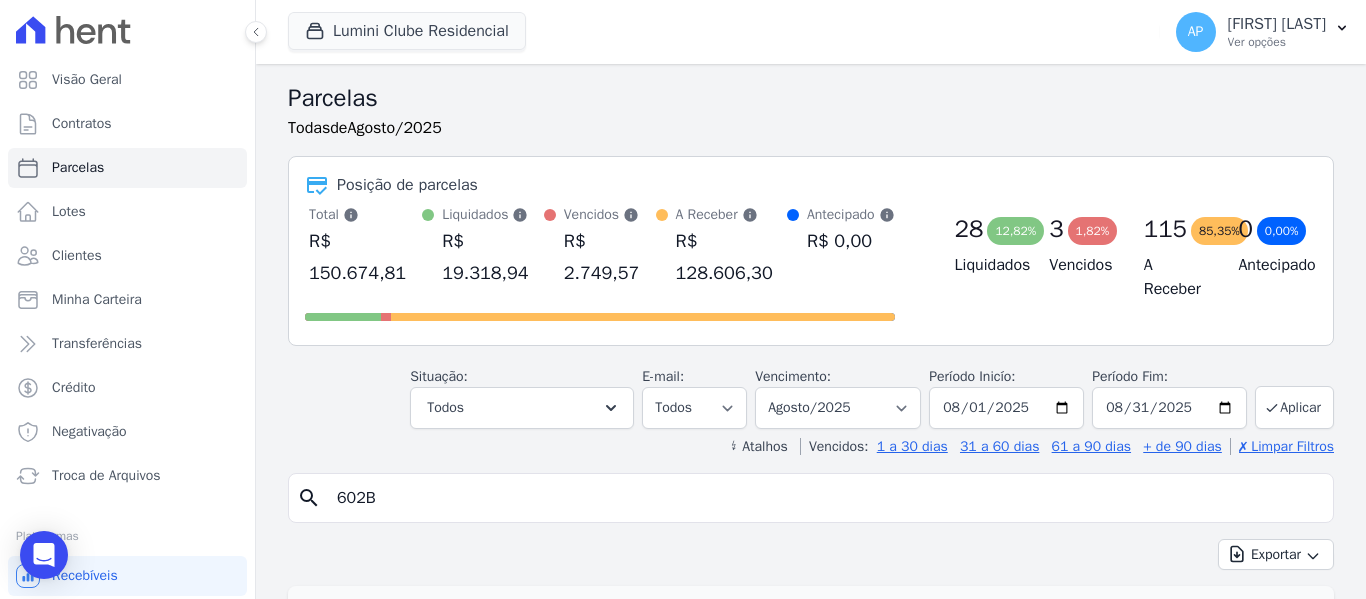 select 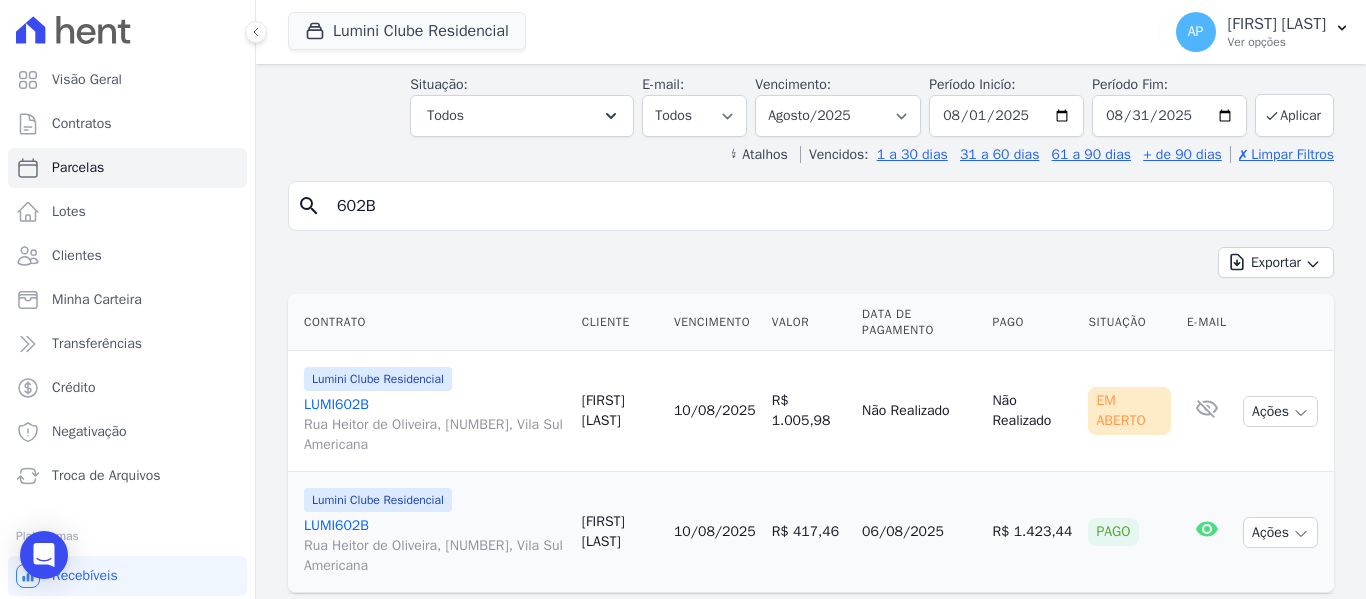 scroll, scrollTop: 0, scrollLeft: 0, axis: both 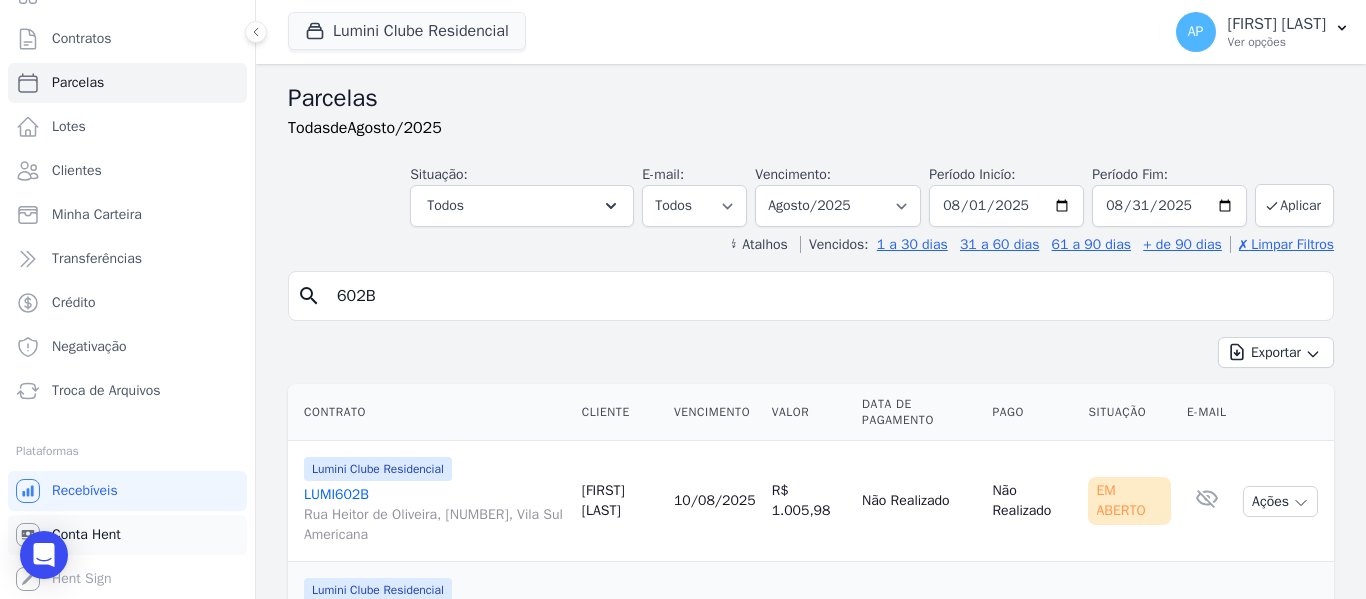 click on "Conta Hent" at bounding box center [86, 535] 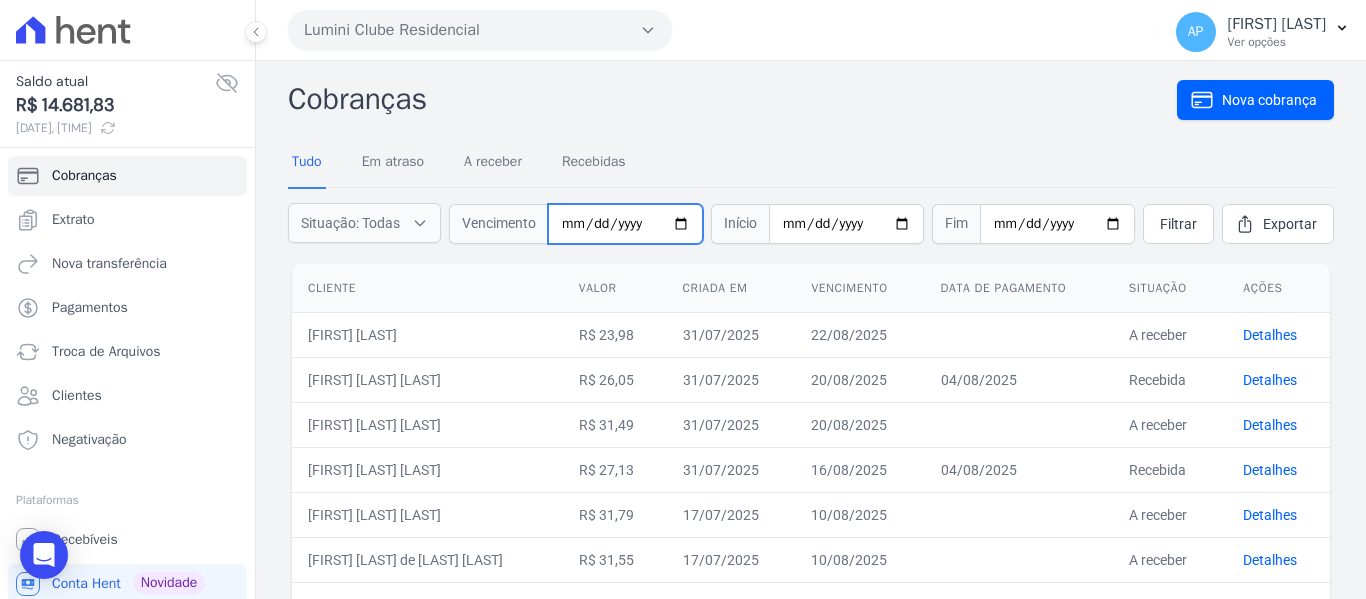click at bounding box center (625, 224) 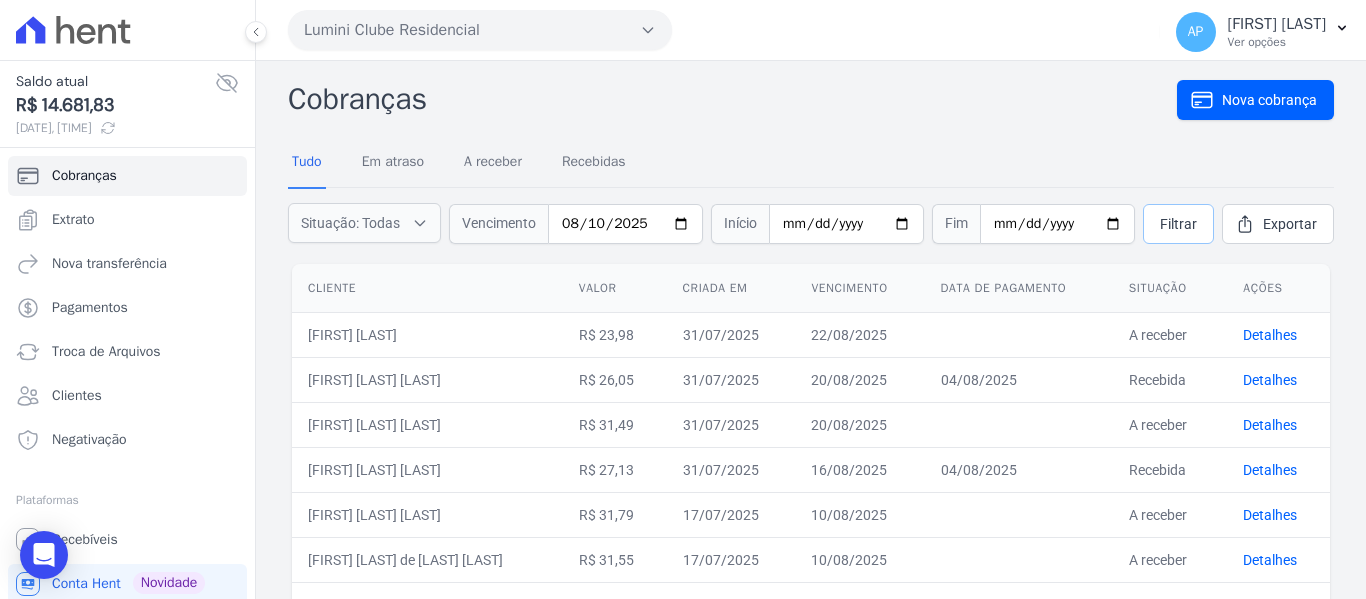 click on "Filtrar" at bounding box center (1178, 224) 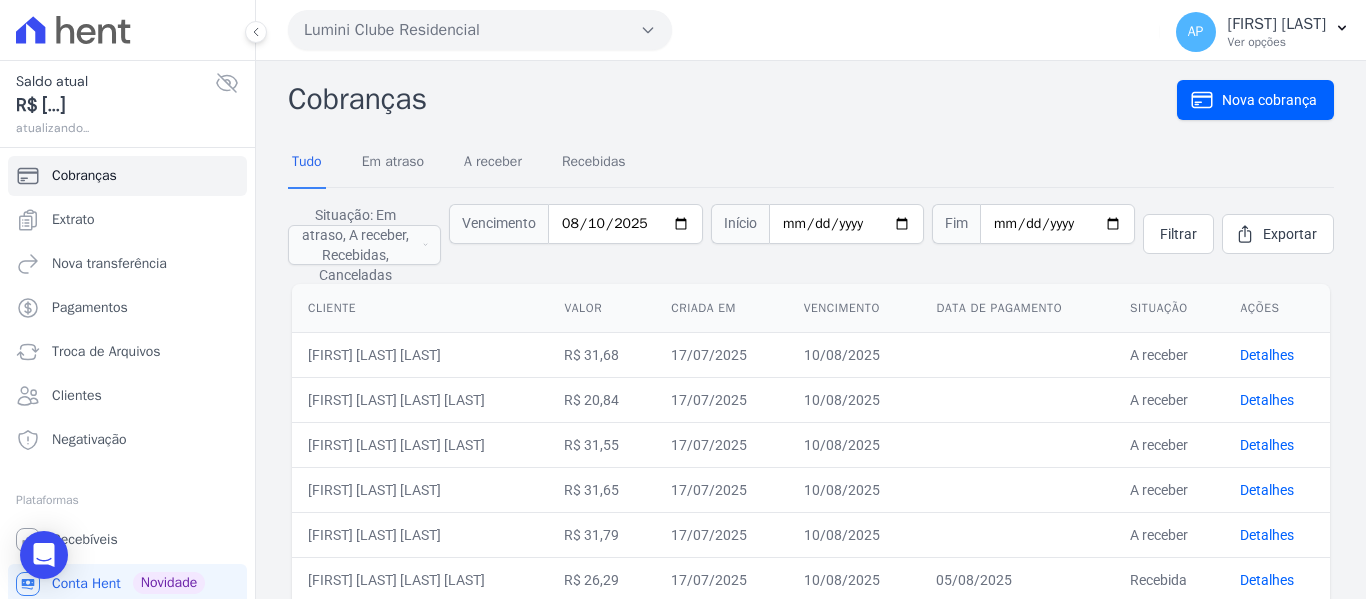scroll, scrollTop: 0, scrollLeft: 0, axis: both 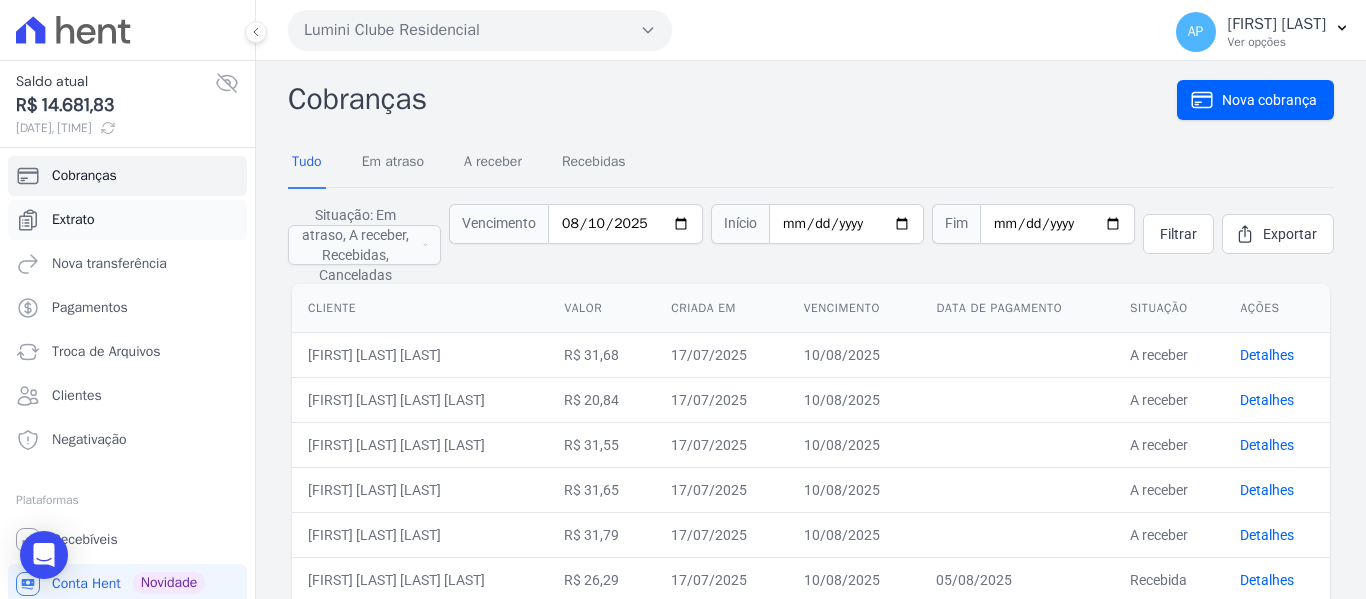 click on "Extrato" at bounding box center (127, 220) 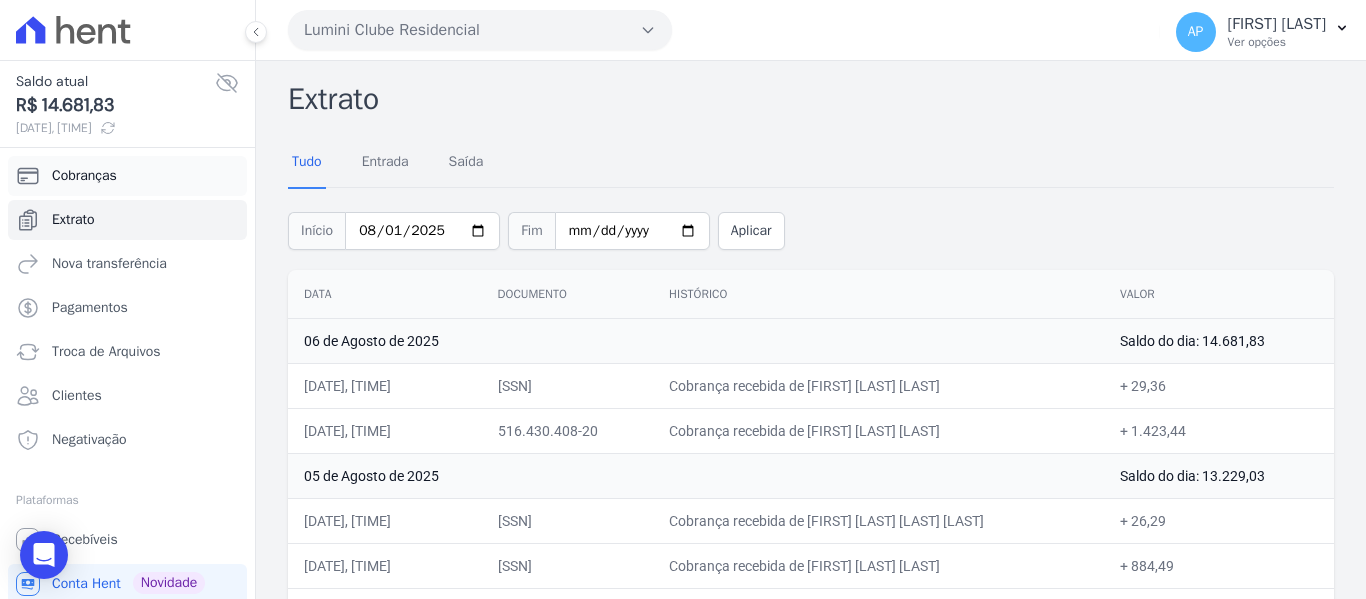 click on "Cobranças" at bounding box center (84, 176) 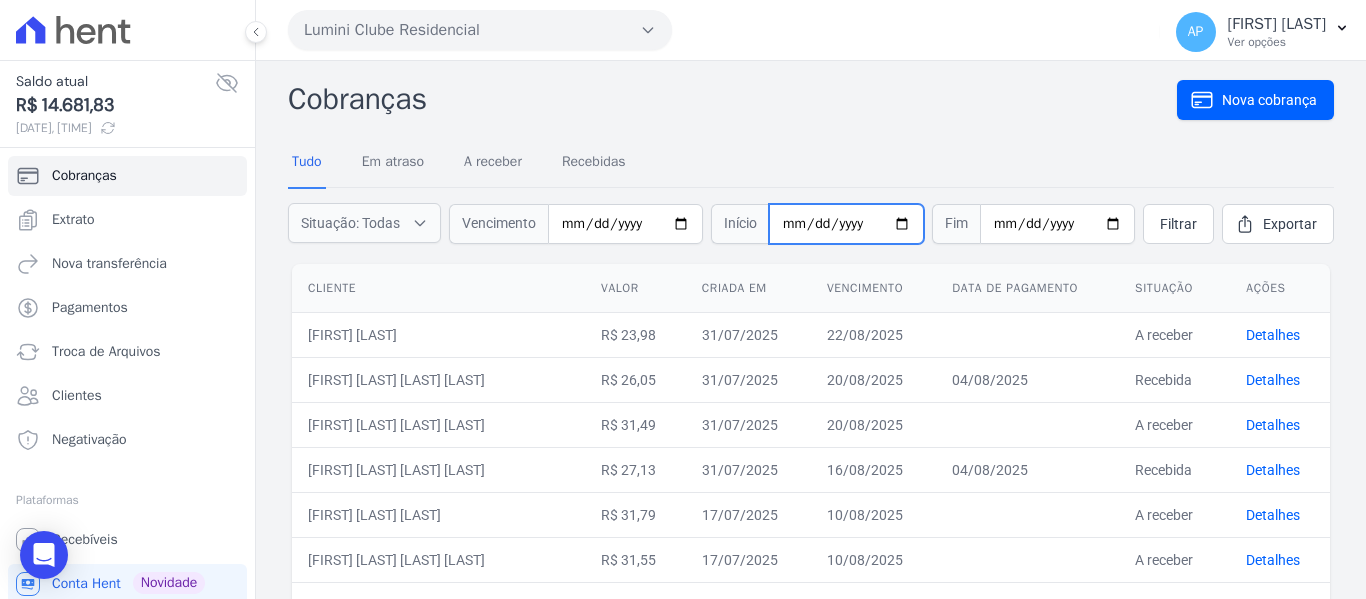 click at bounding box center (846, 224) 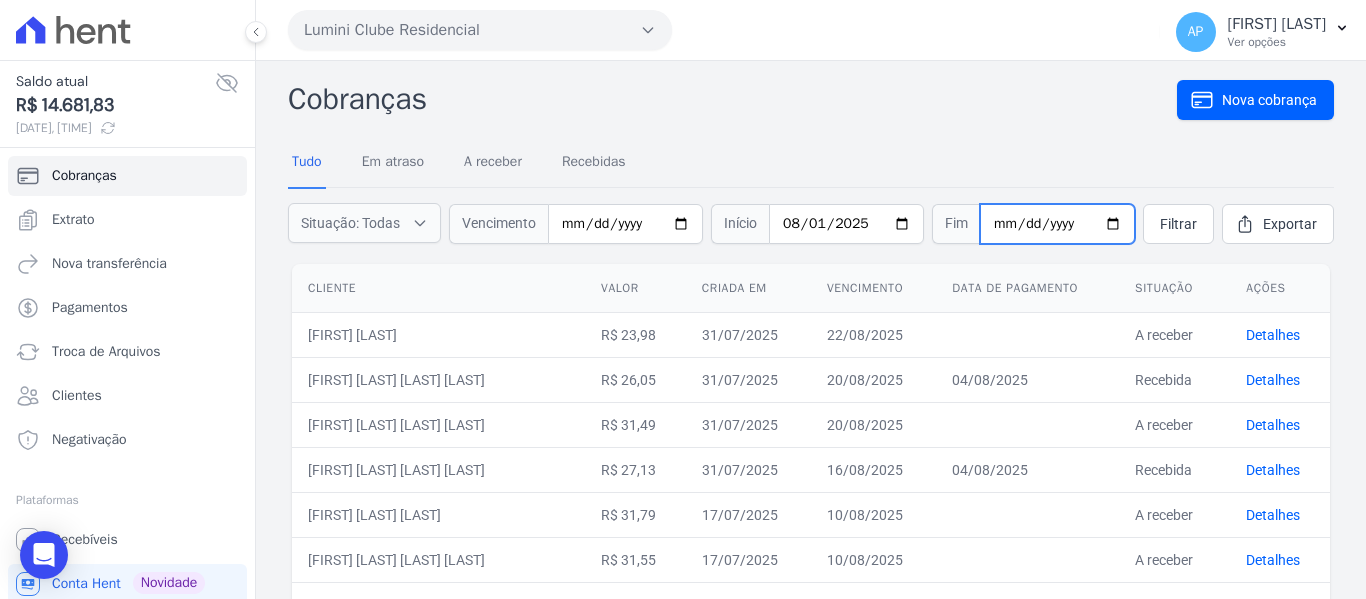 click at bounding box center [1057, 224] 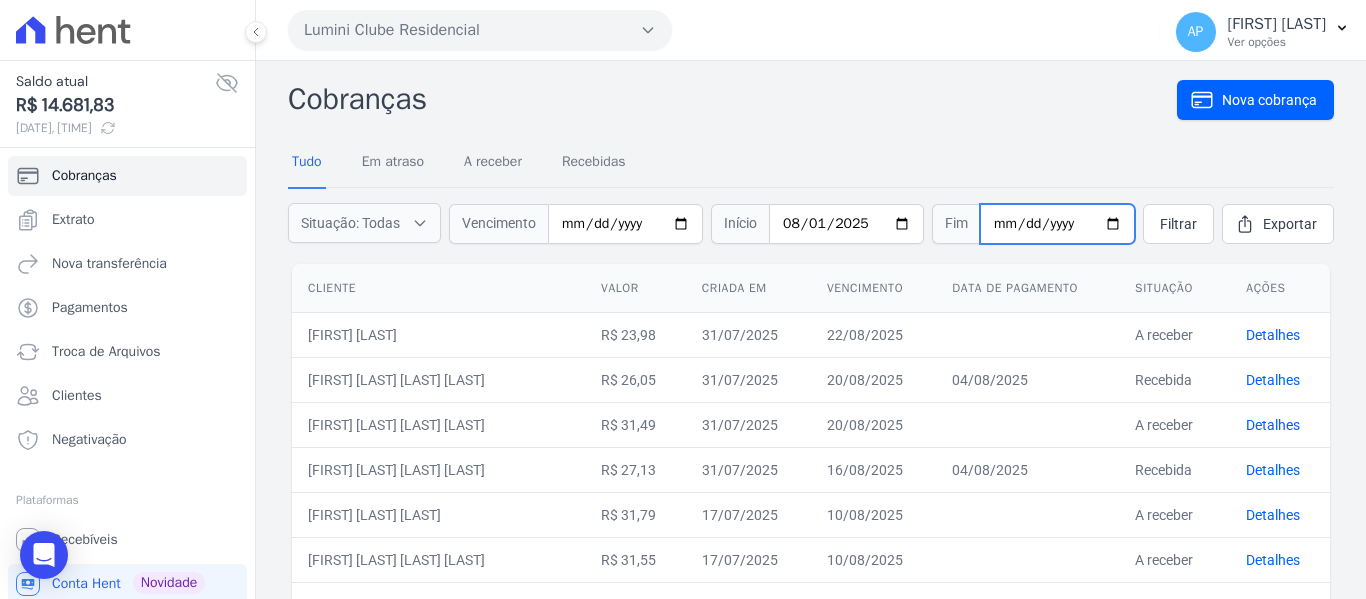 type on "2025-07-31" 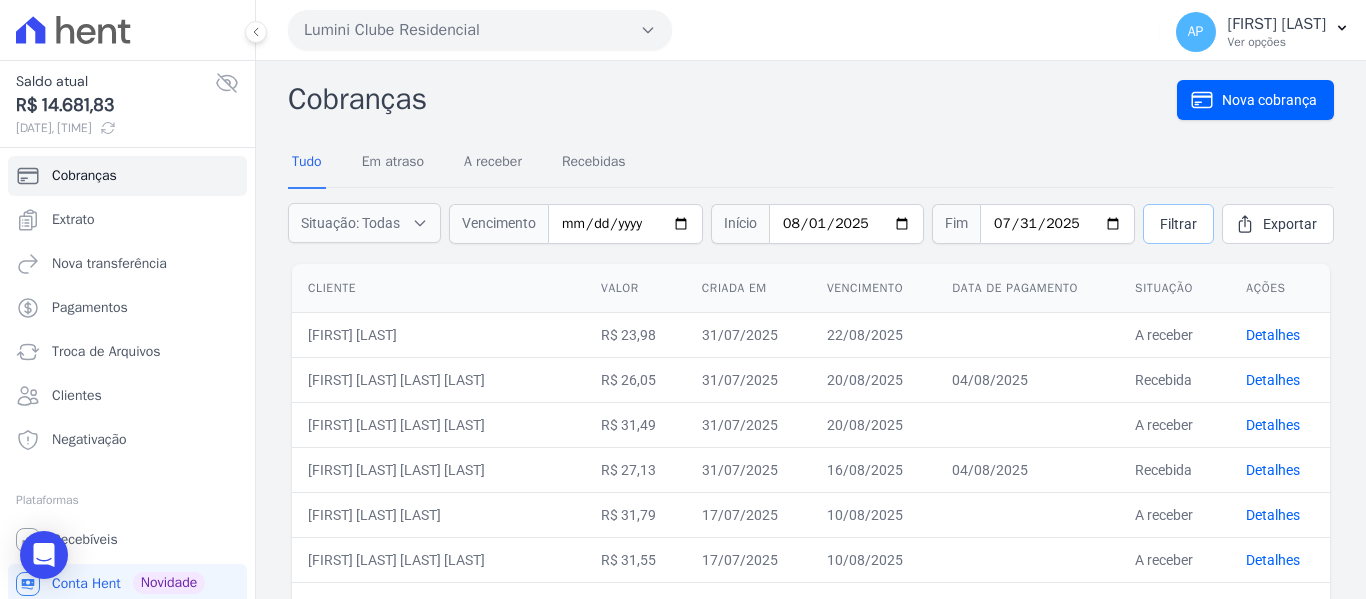 click on "Filtrar" at bounding box center [1178, 224] 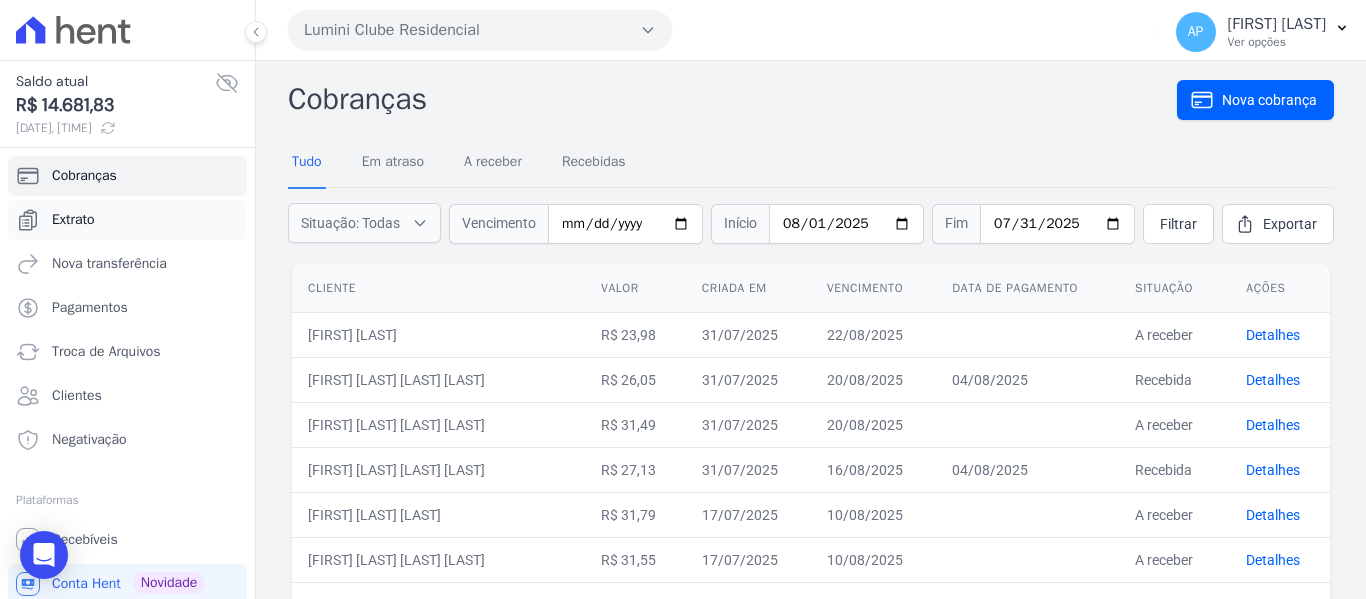 click on "Extrato" at bounding box center [127, 220] 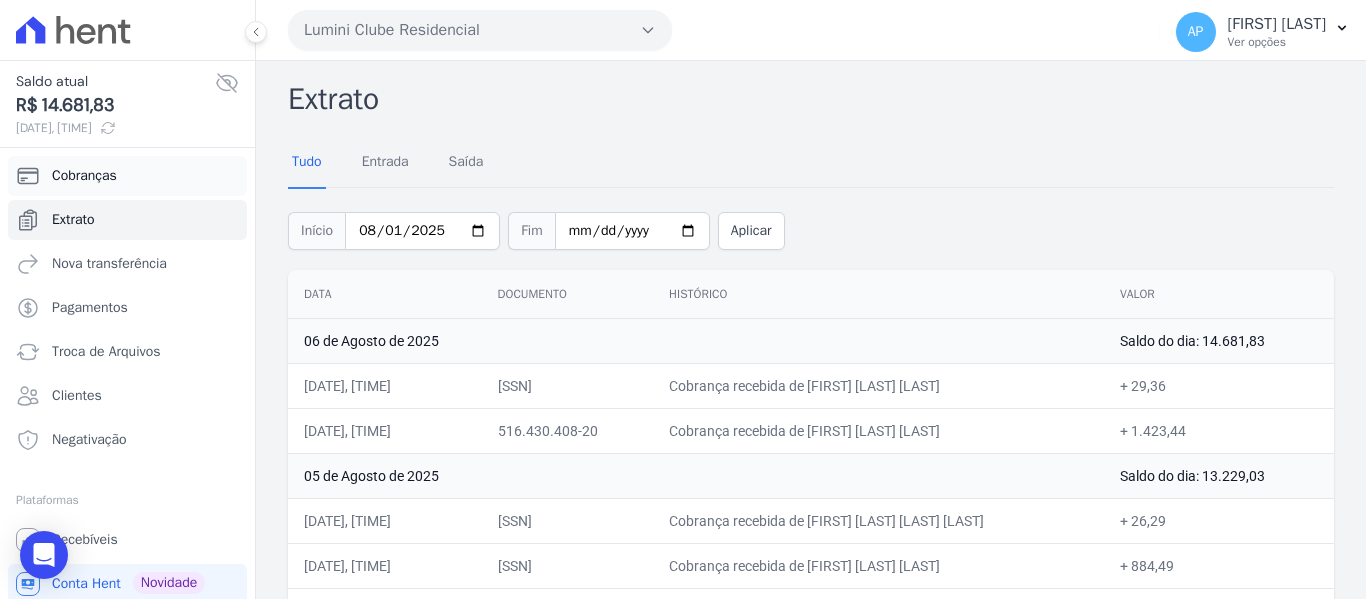 click on "Cobranças" at bounding box center [84, 176] 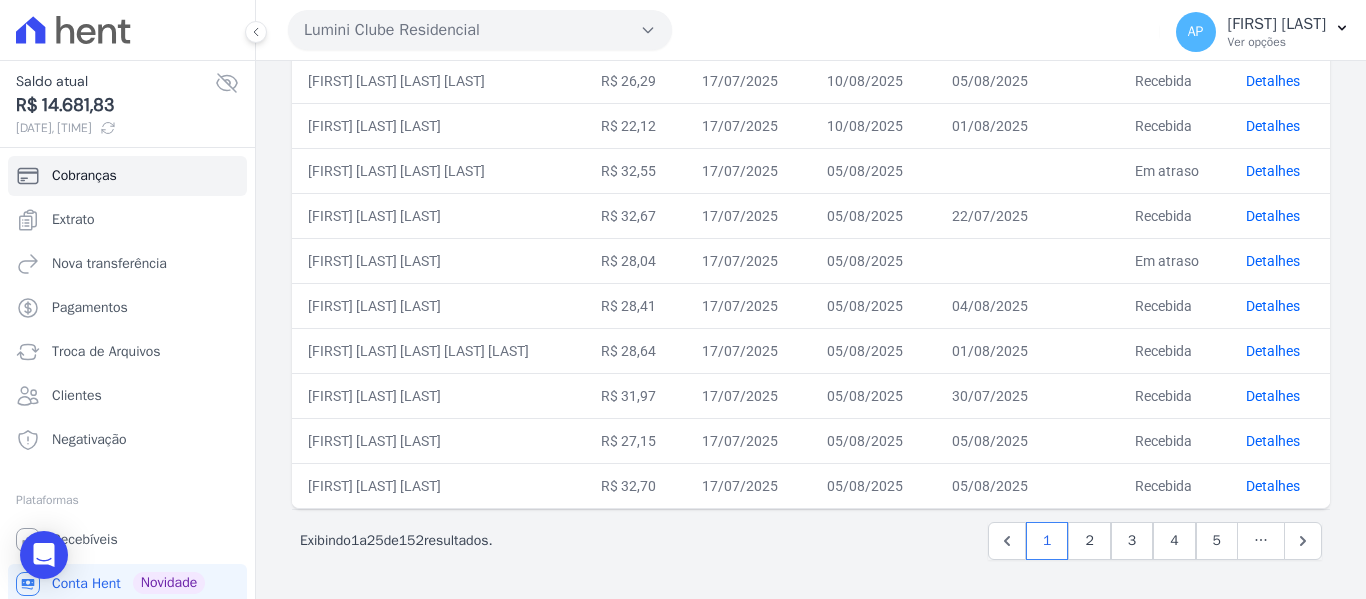 scroll, scrollTop: 930, scrollLeft: 0, axis: vertical 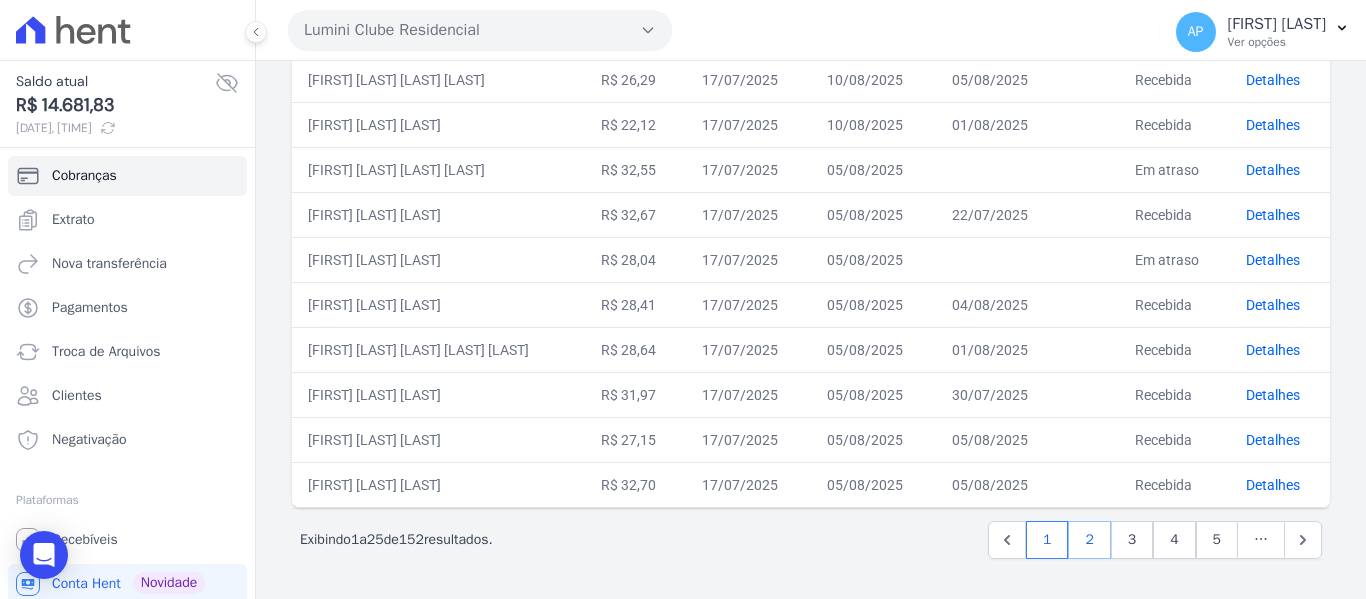 click on "2" at bounding box center (1089, 540) 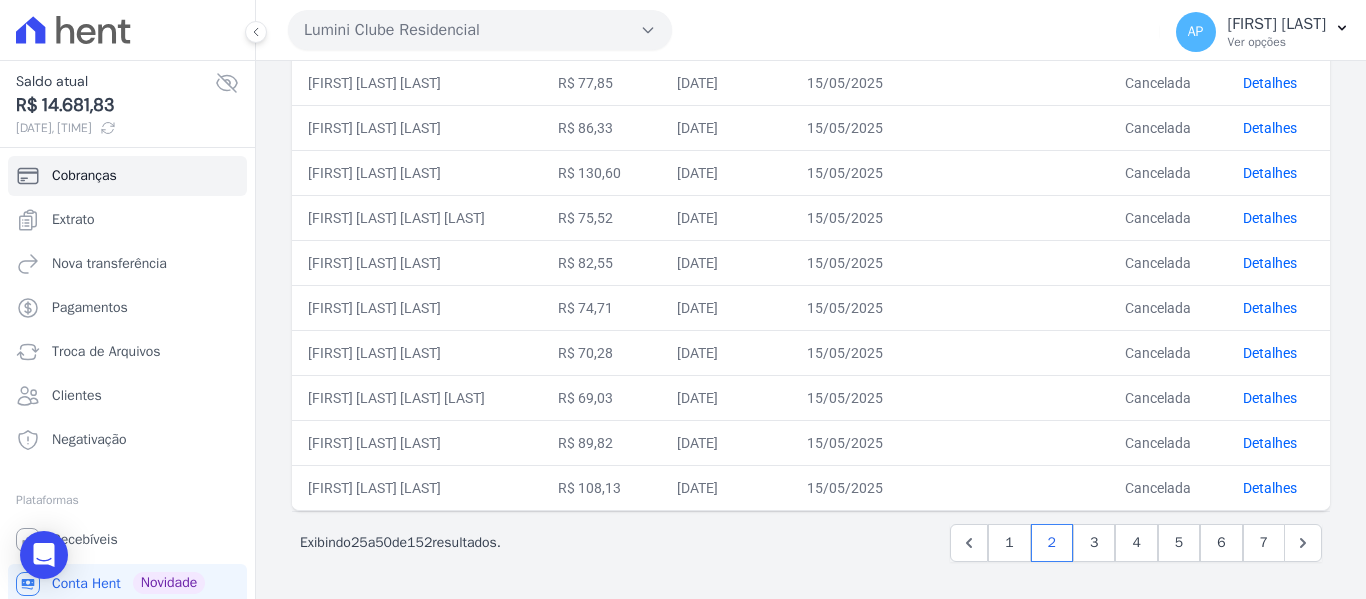 scroll, scrollTop: 930, scrollLeft: 0, axis: vertical 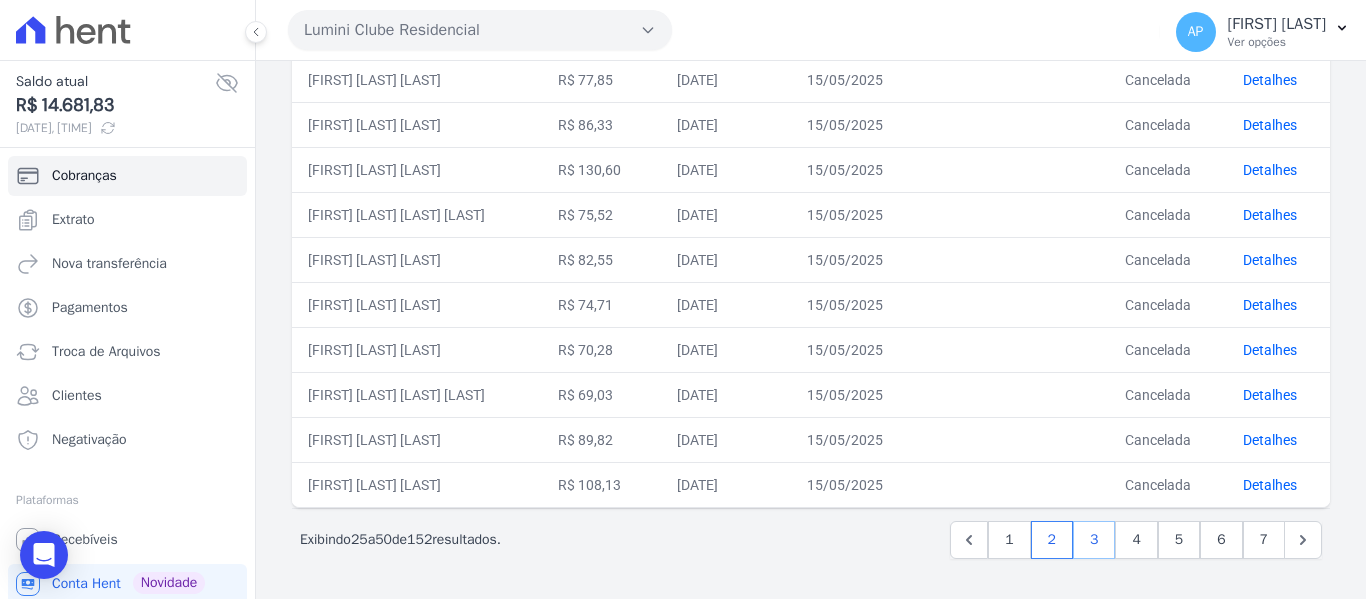 click on "3" at bounding box center (1094, 540) 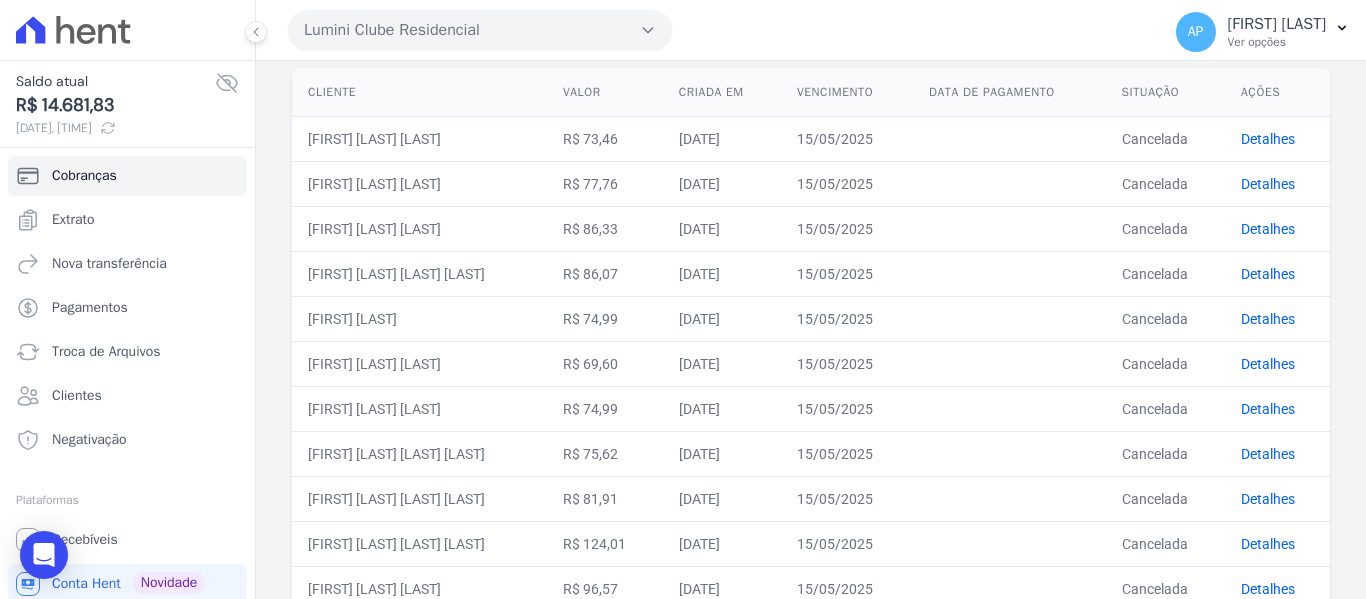 scroll, scrollTop: 200, scrollLeft: 0, axis: vertical 